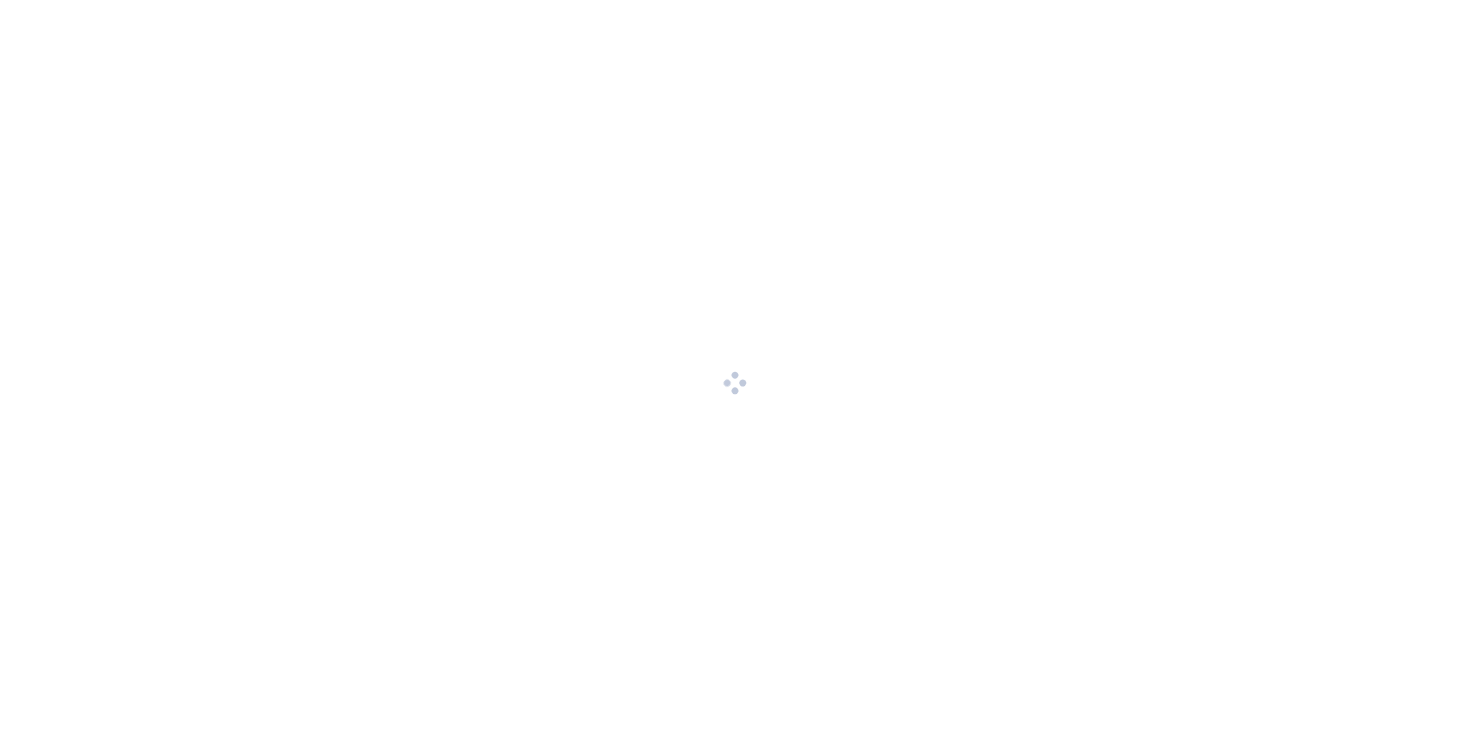 scroll, scrollTop: 0, scrollLeft: 0, axis: both 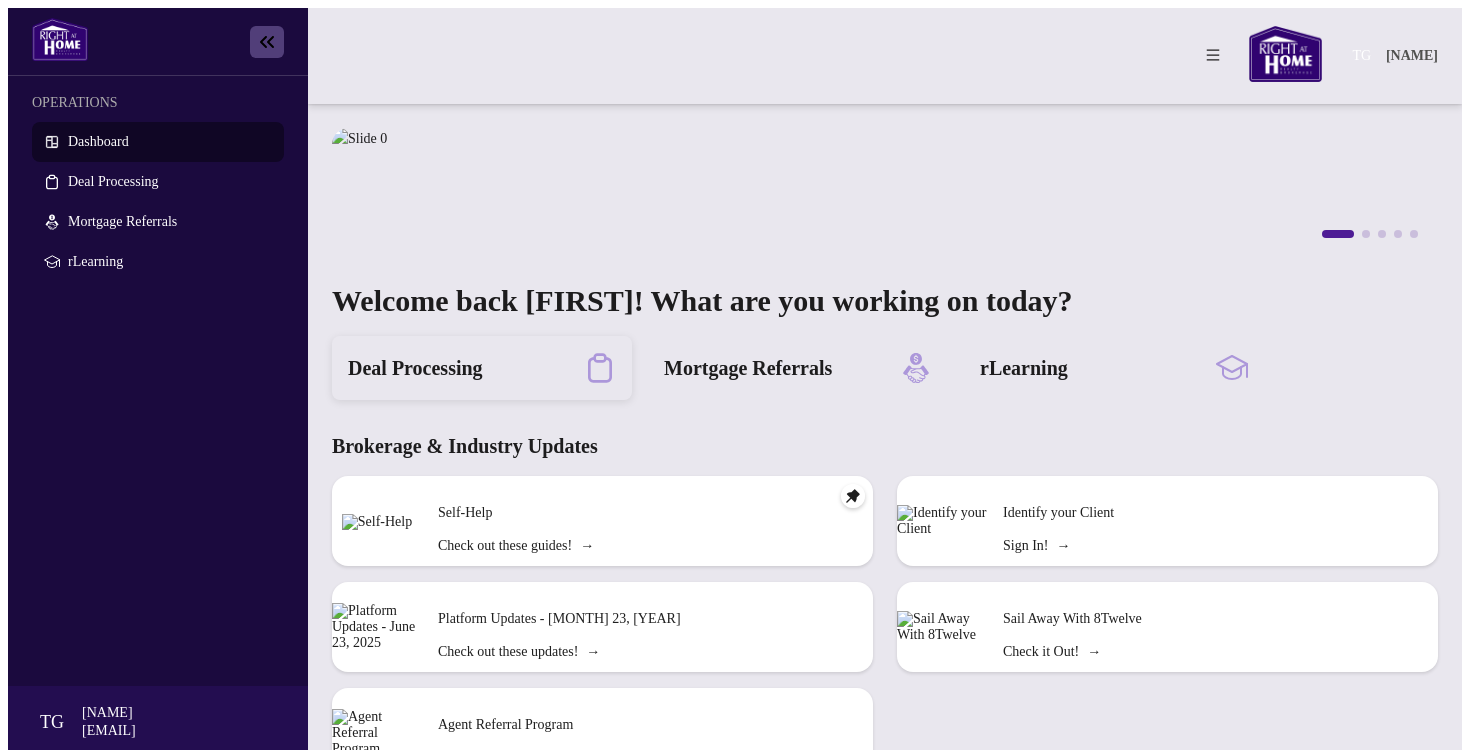 click on "Deal Processing" at bounding box center (482, 368) 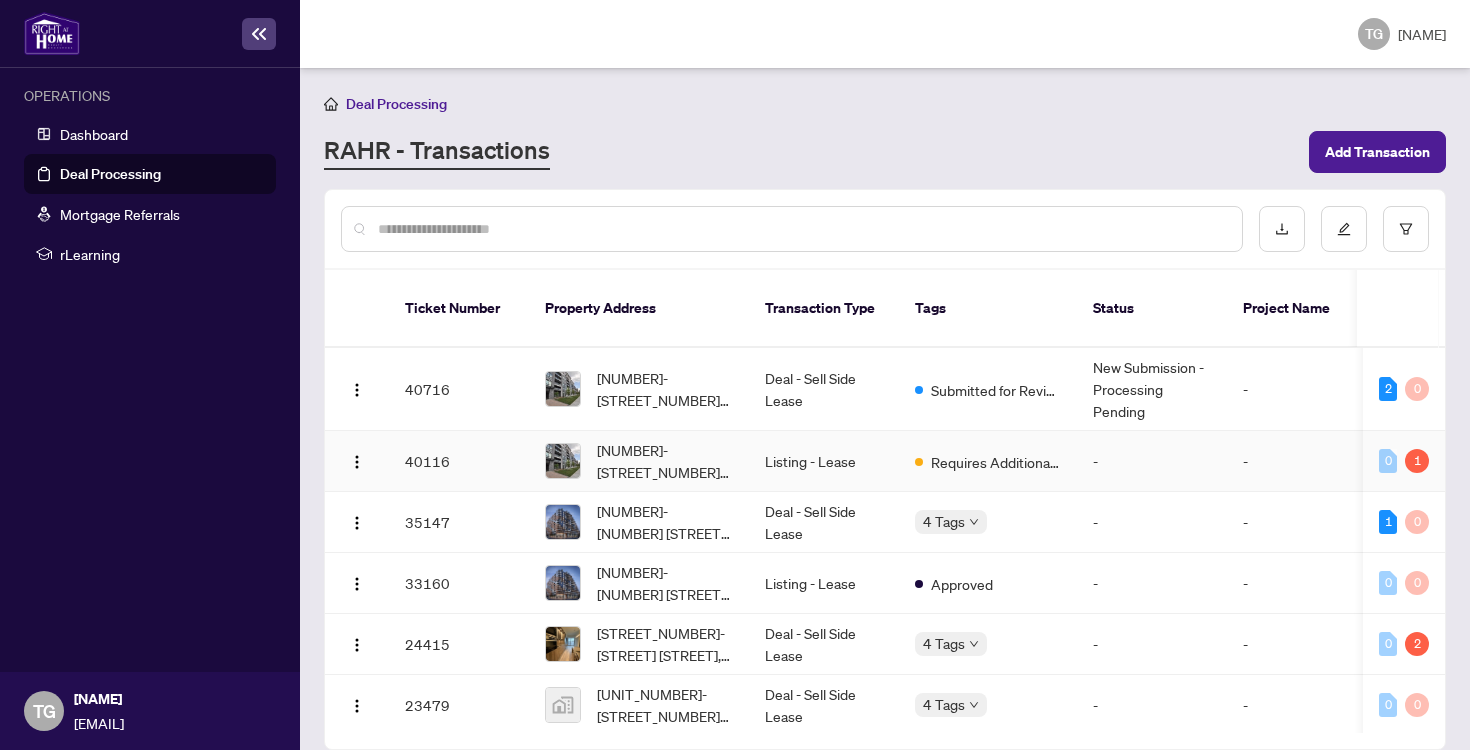 click on "-" at bounding box center (1152, 461) 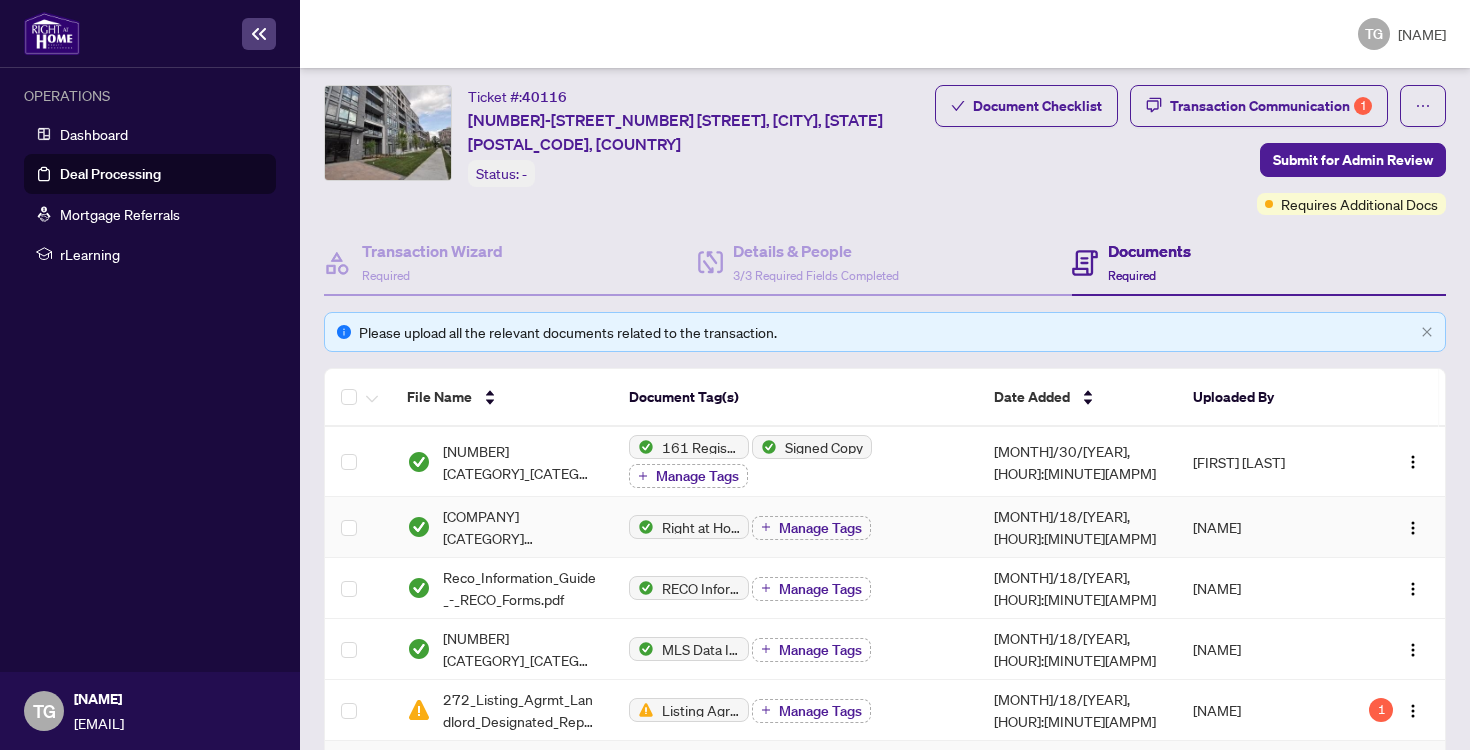 scroll, scrollTop: 0, scrollLeft: 0, axis: both 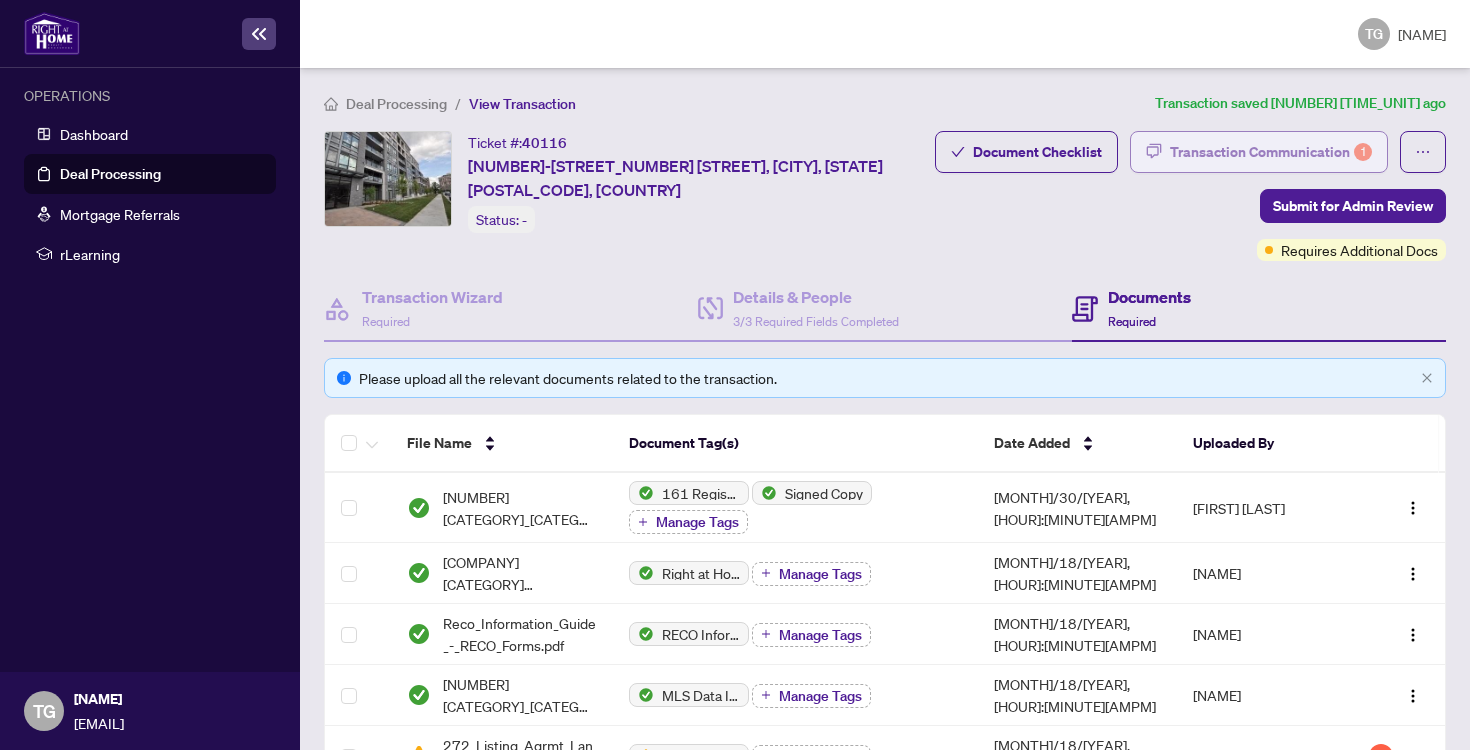 click on "Transaction Communication 1" at bounding box center [1271, 152] 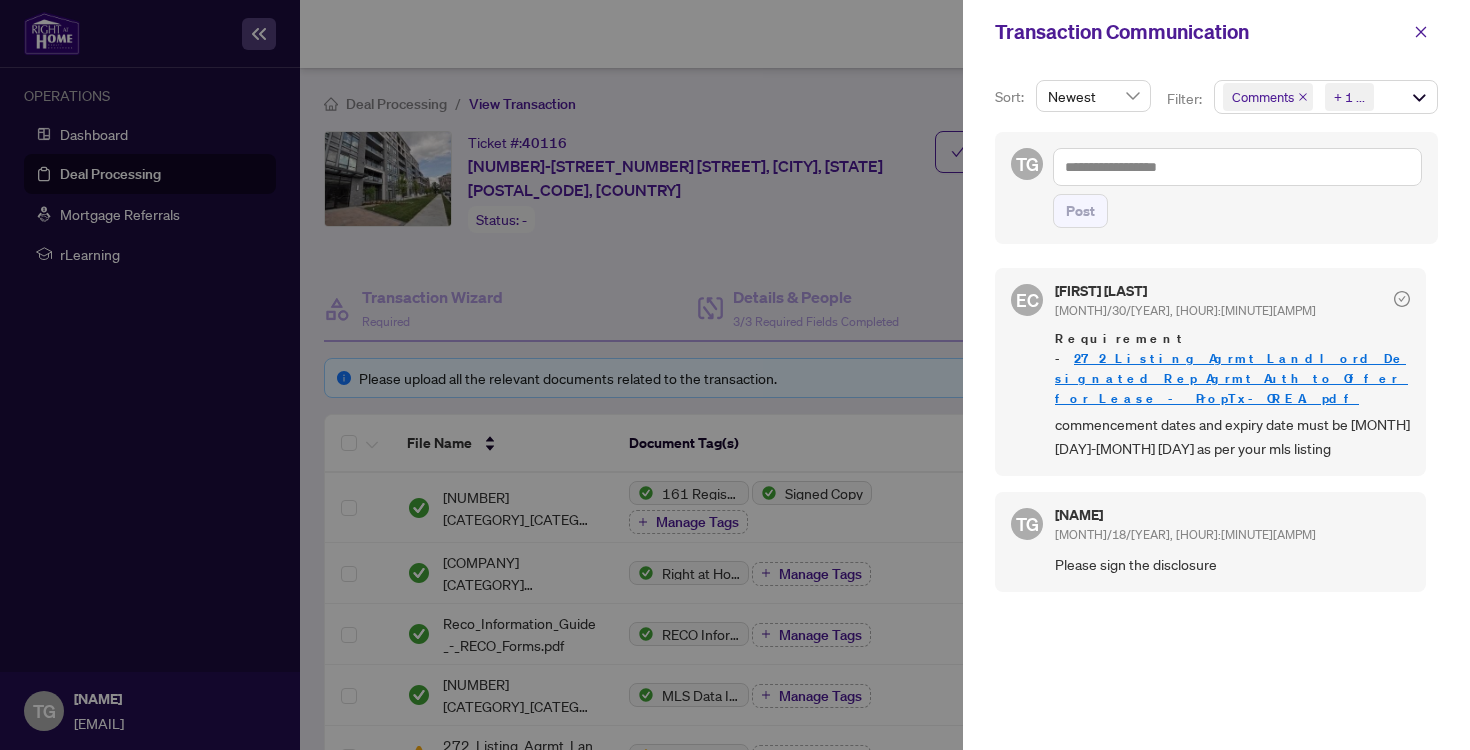 click on "272_Listing_Agrmt_Landlord_Designated_Rep_Agrmt_Auth_to_Offer_for_Lease_-_PropTx-OREA.pdf" at bounding box center [1231, 378] 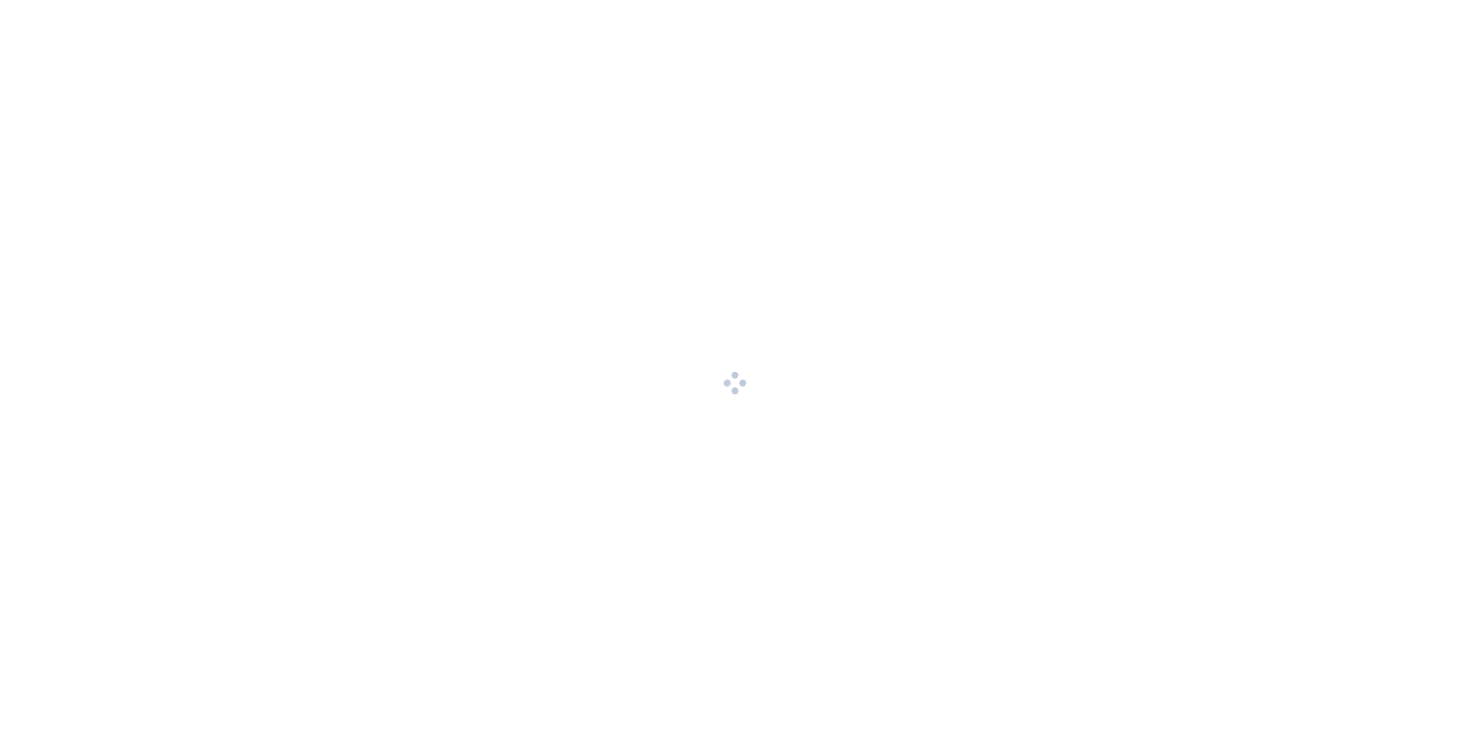 scroll, scrollTop: 0, scrollLeft: 0, axis: both 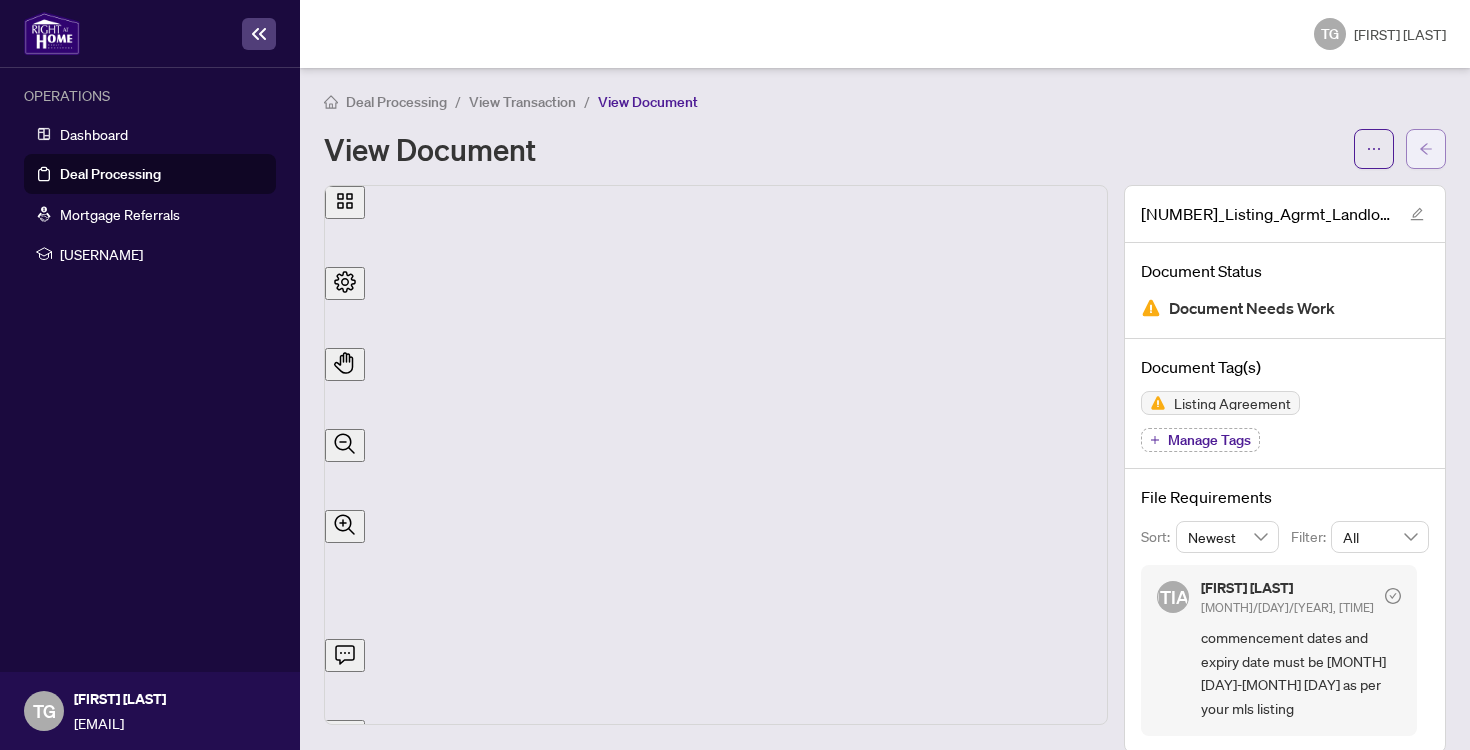 click at bounding box center [1426, 149] 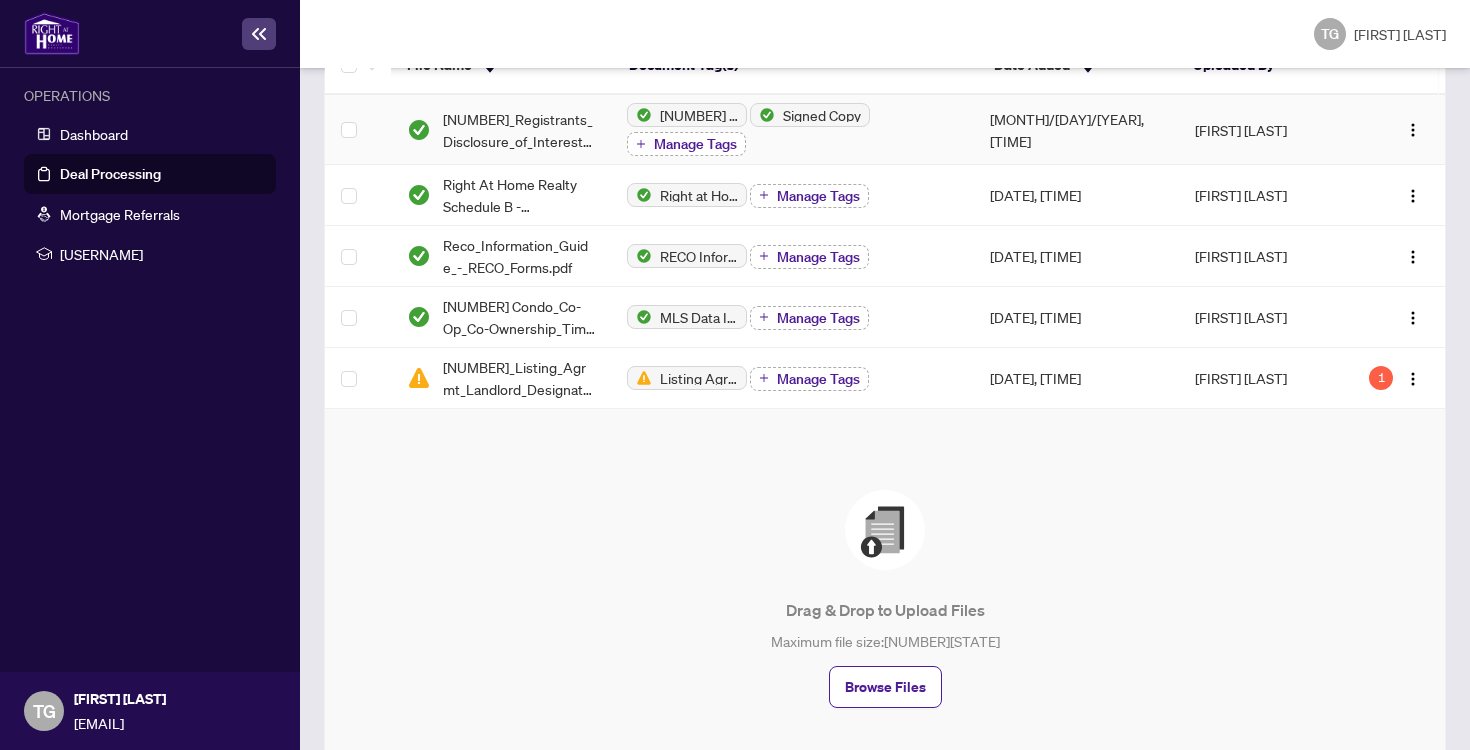 scroll, scrollTop: 480, scrollLeft: 0, axis: vertical 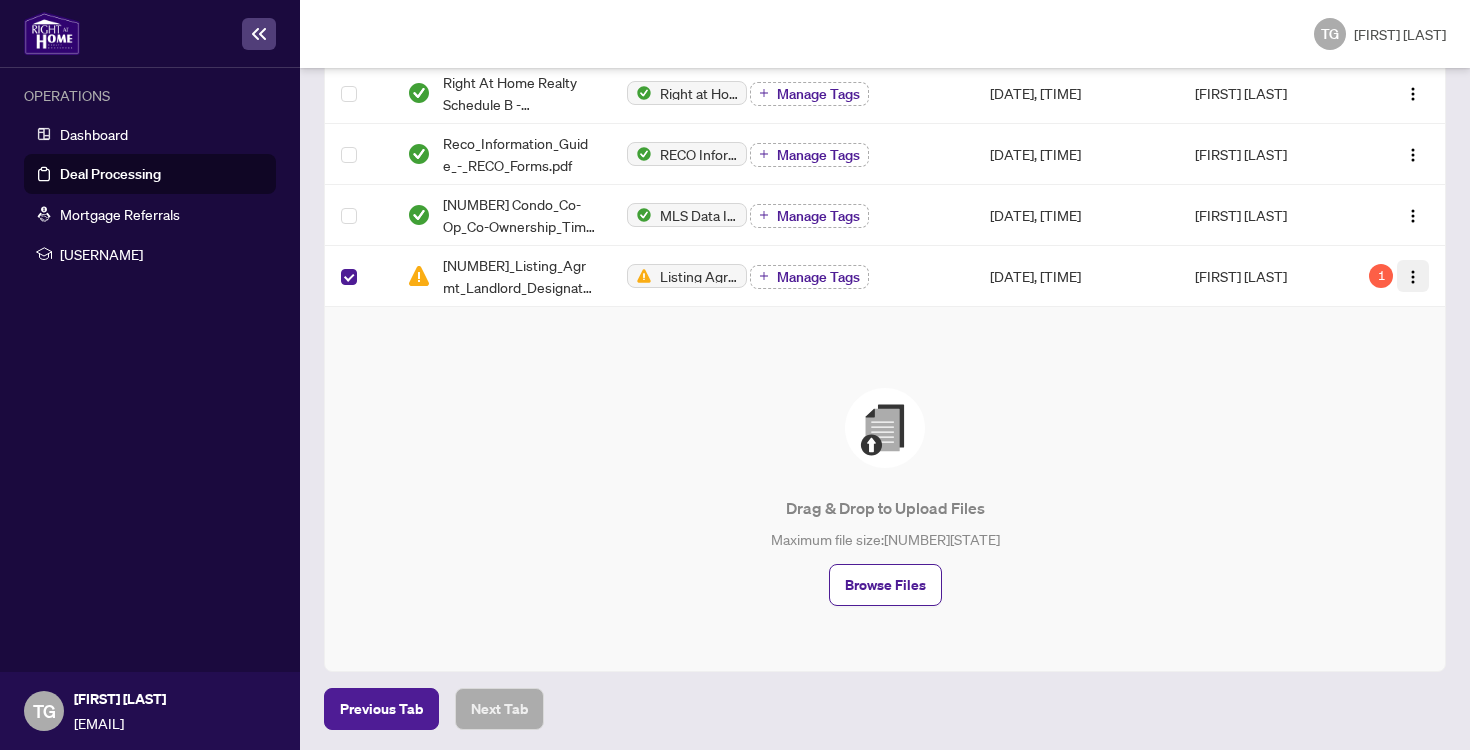 click at bounding box center (1413, 277) 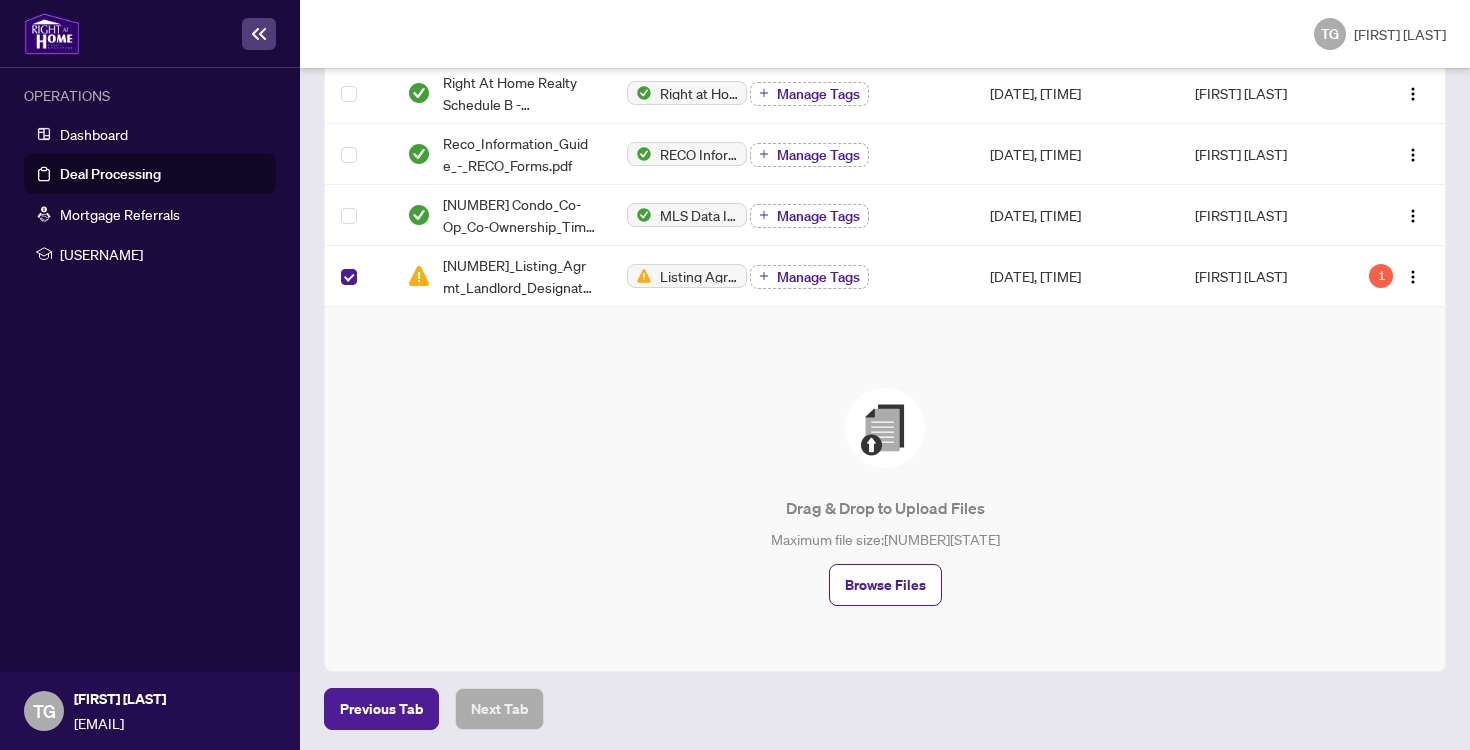 click on "Drag & Drop to Upload Files Maximum file size:  25  MB Browse Files" at bounding box center (885, 497) 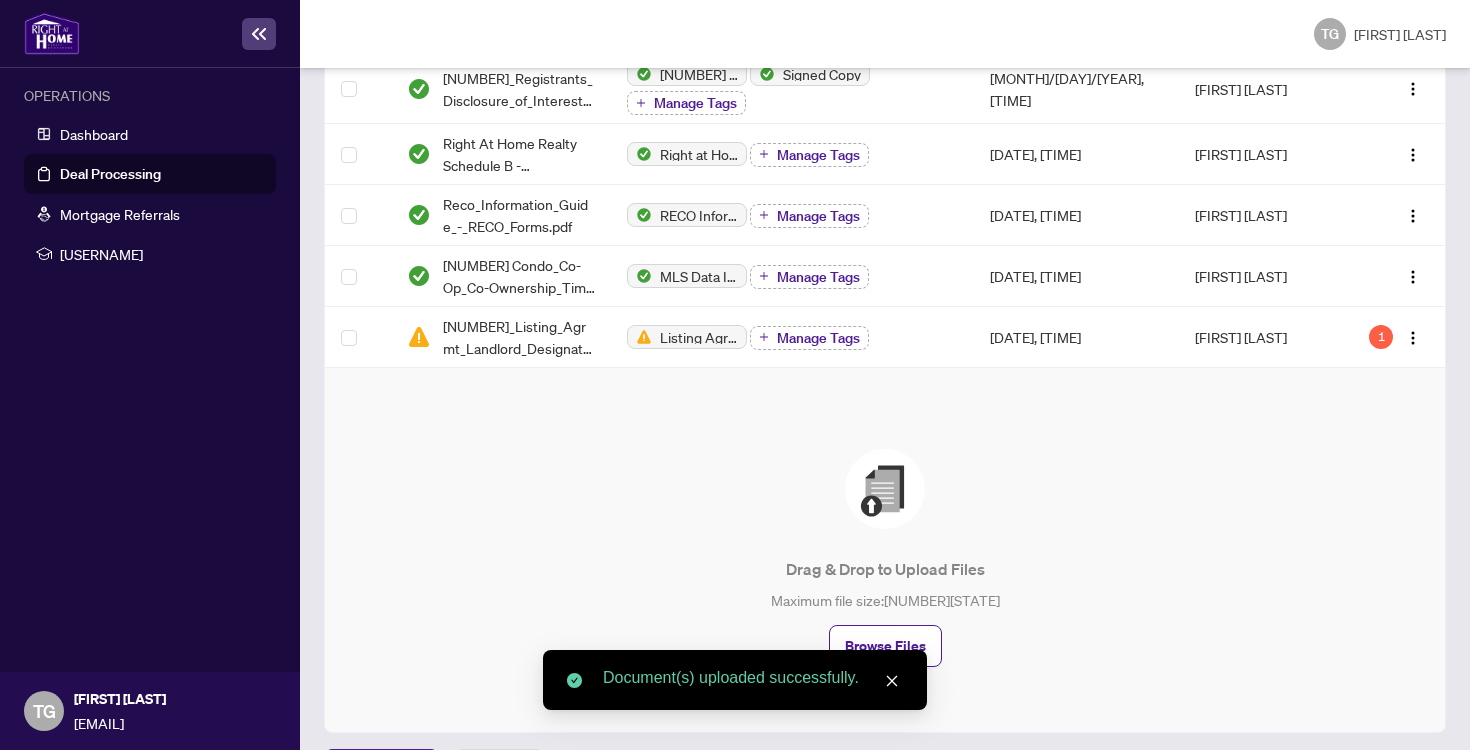 click on "Drag & Drop to Upload Files Maximum file size:  25  MB Browse Files" at bounding box center [885, 558] 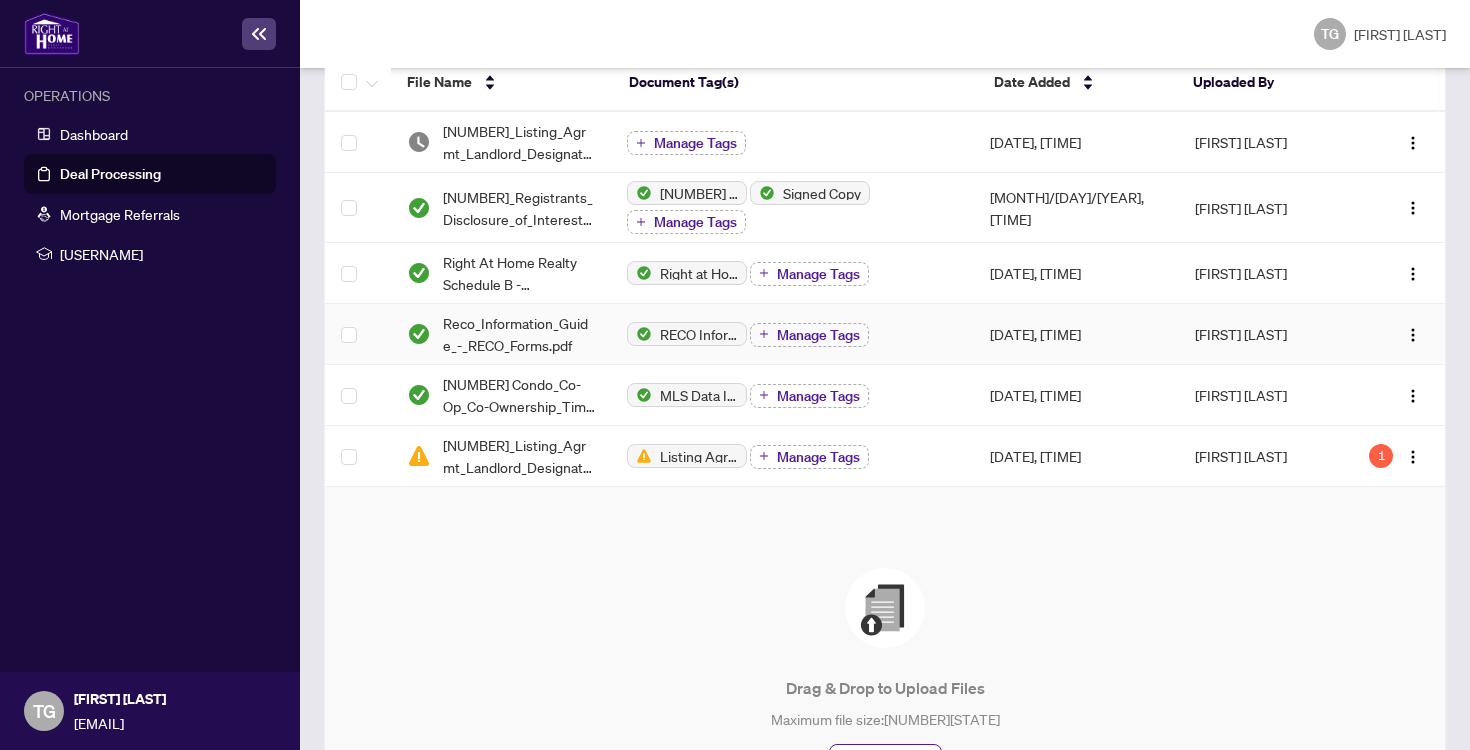 scroll, scrollTop: 349, scrollLeft: 0, axis: vertical 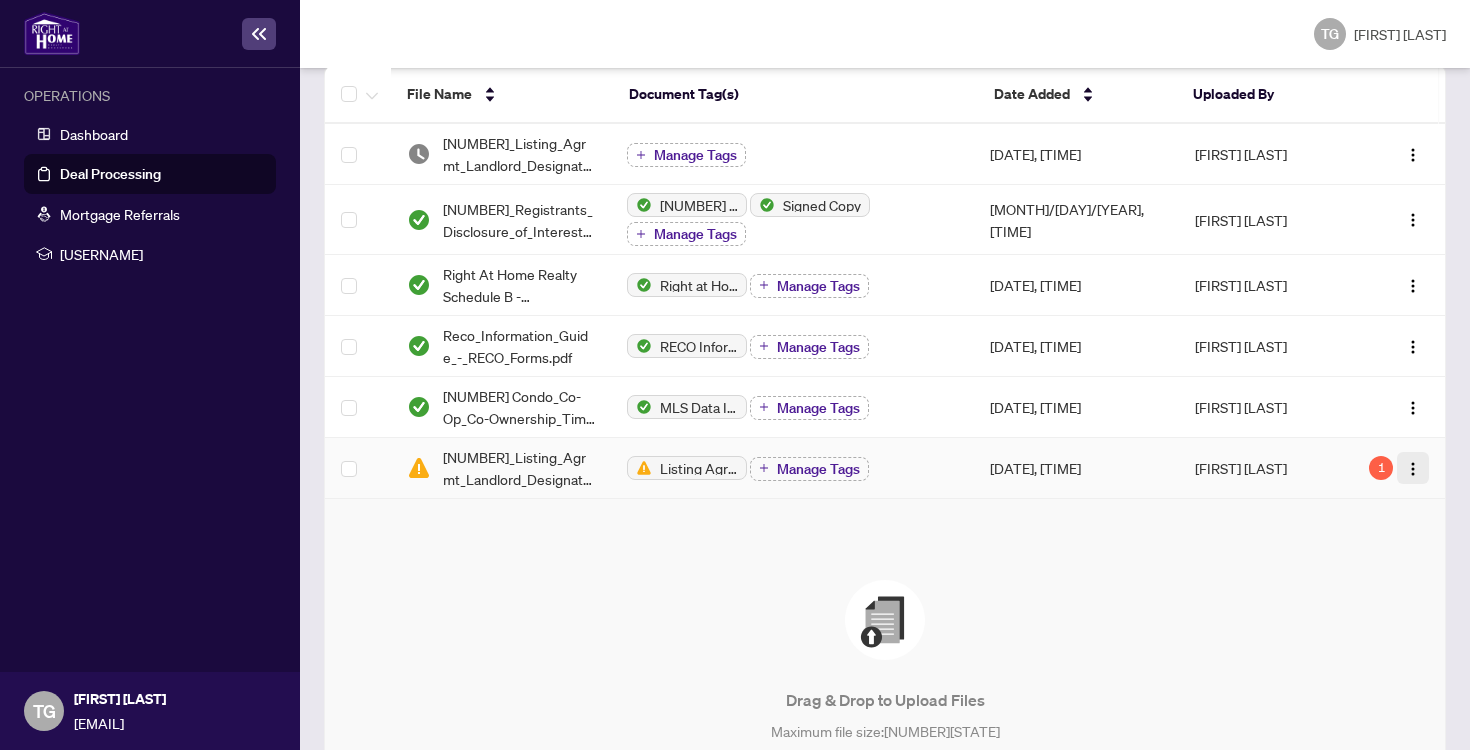 click at bounding box center (1413, 469) 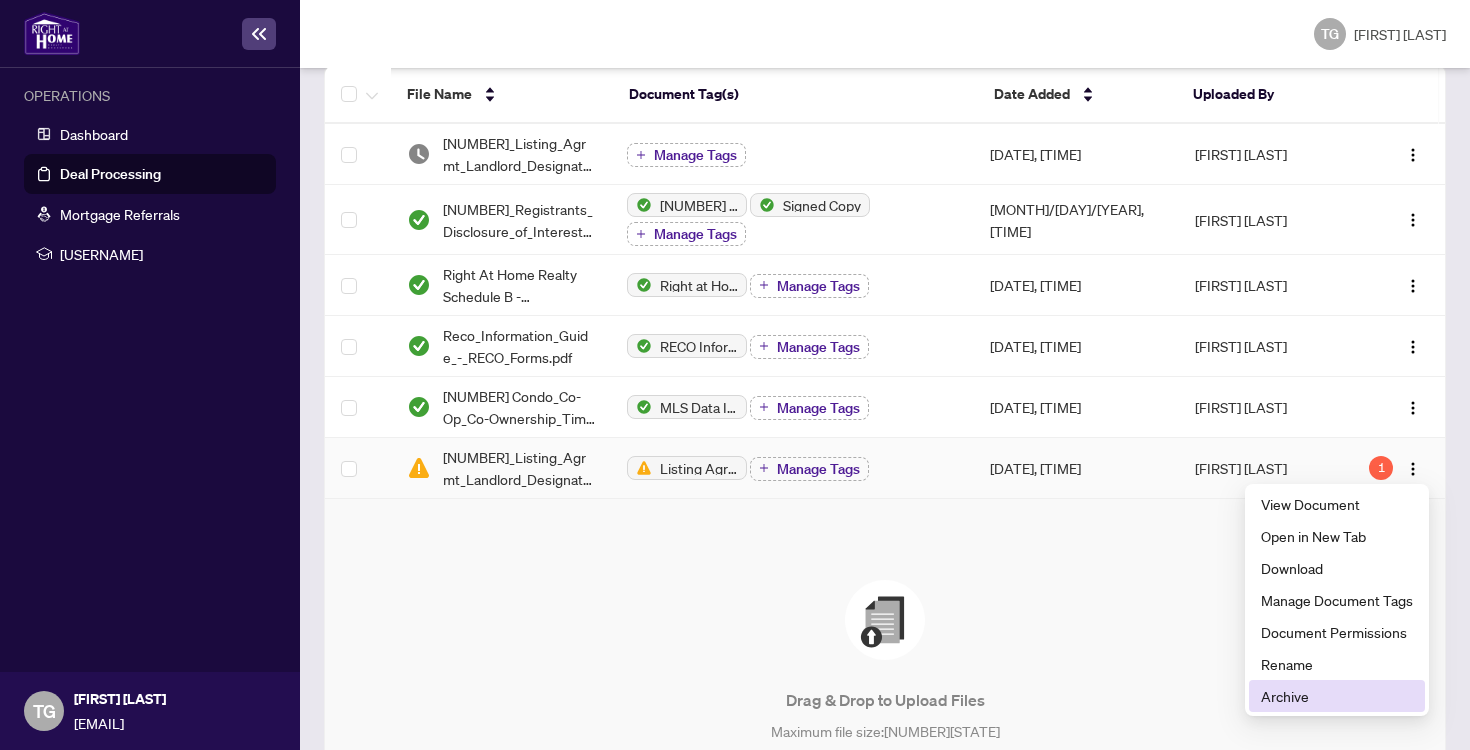 click on "Archive" at bounding box center (1337, 696) 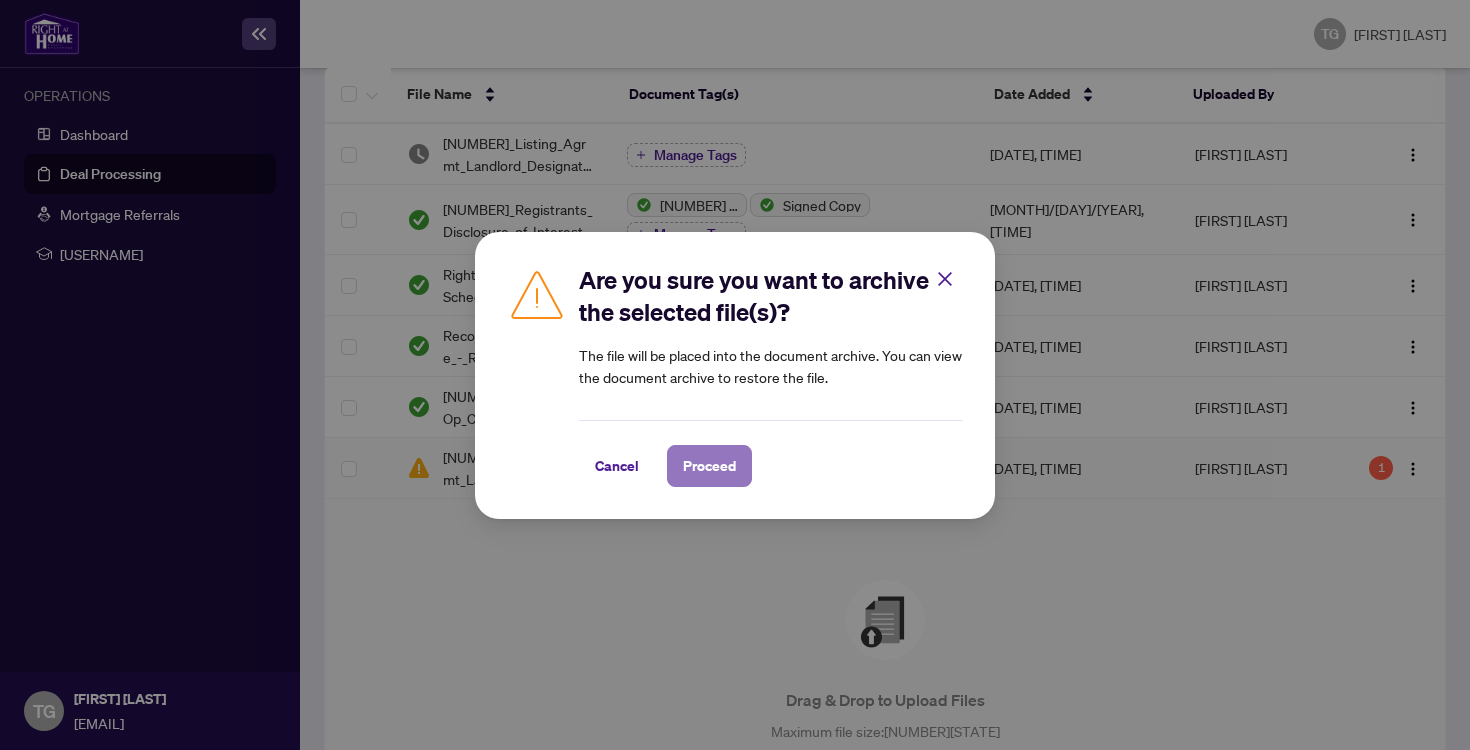 click on "Proceed" at bounding box center (709, 466) 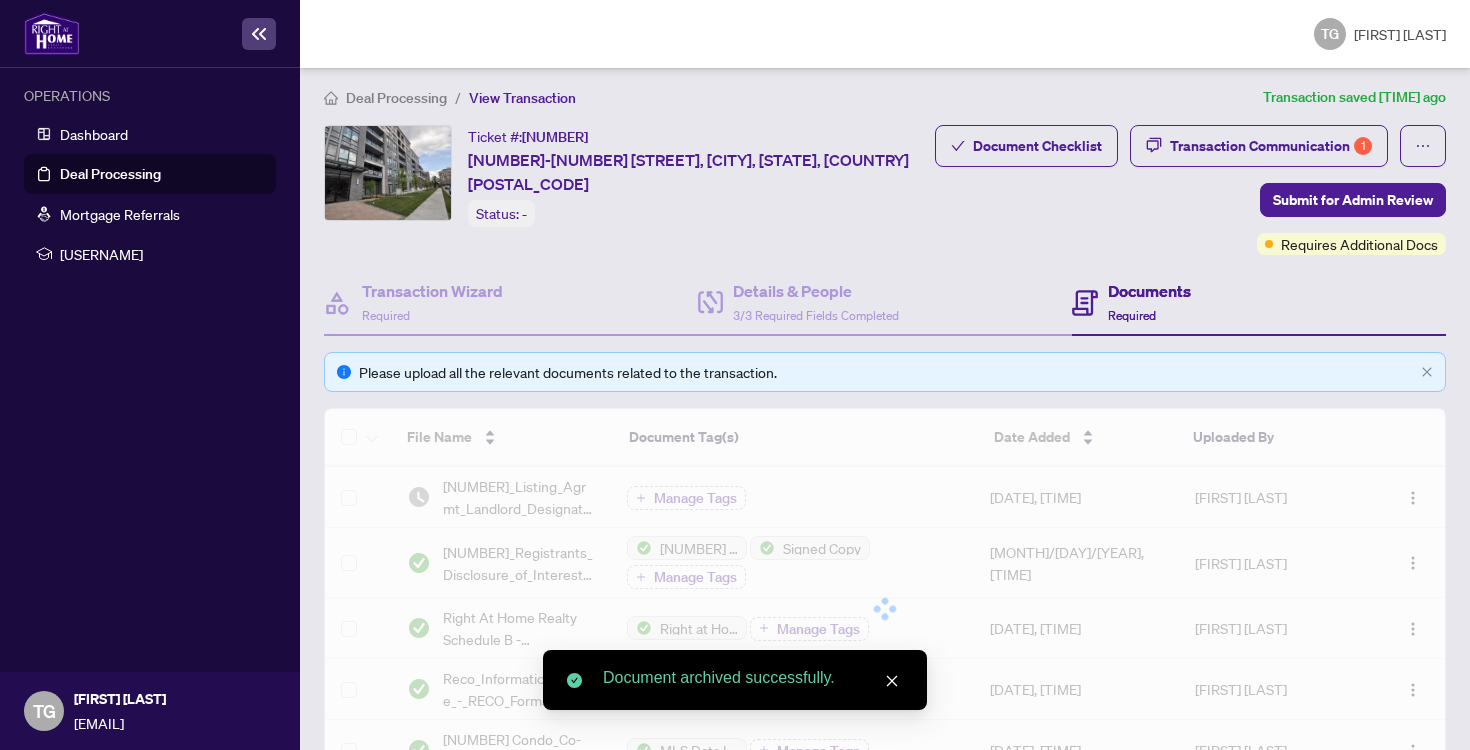 scroll, scrollTop: 0, scrollLeft: 0, axis: both 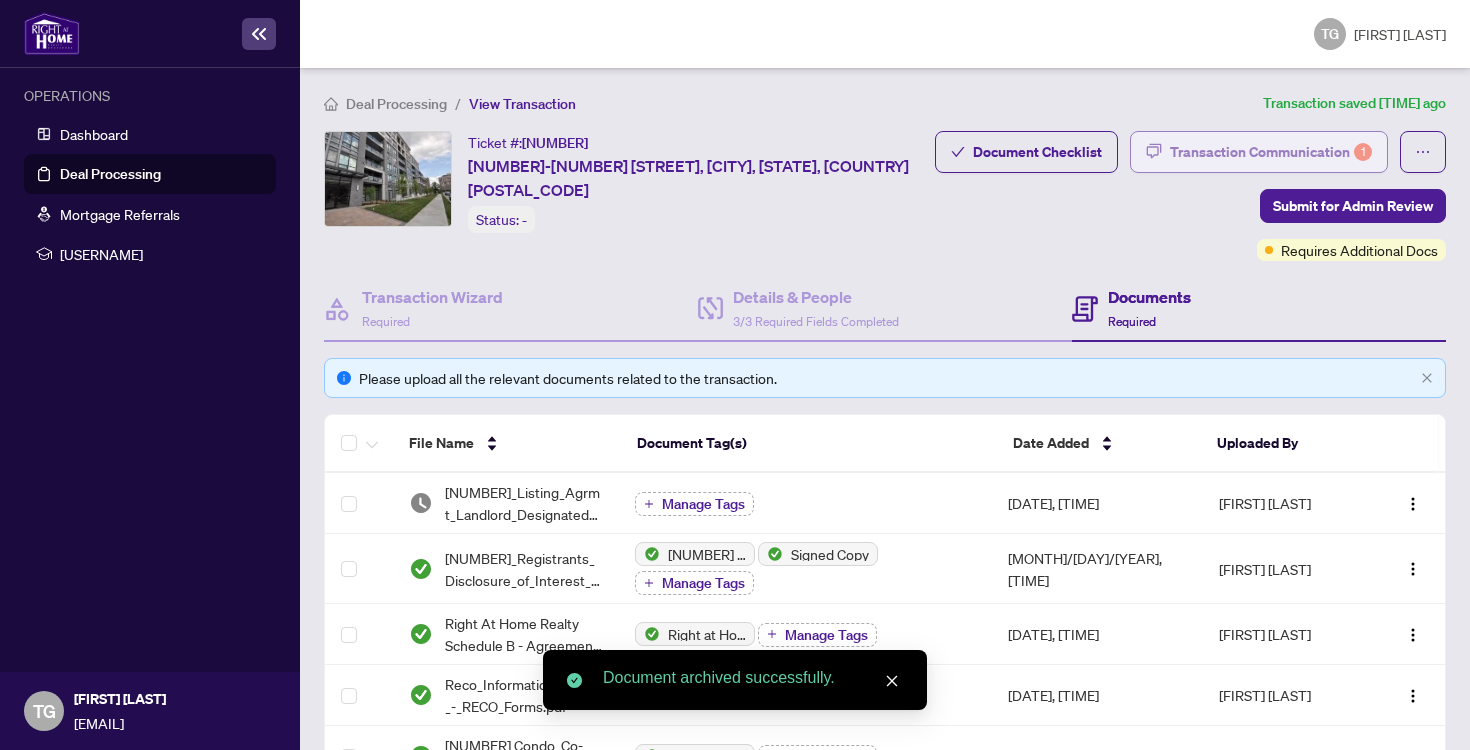 click on "Transaction Communication 1" at bounding box center (1271, 152) 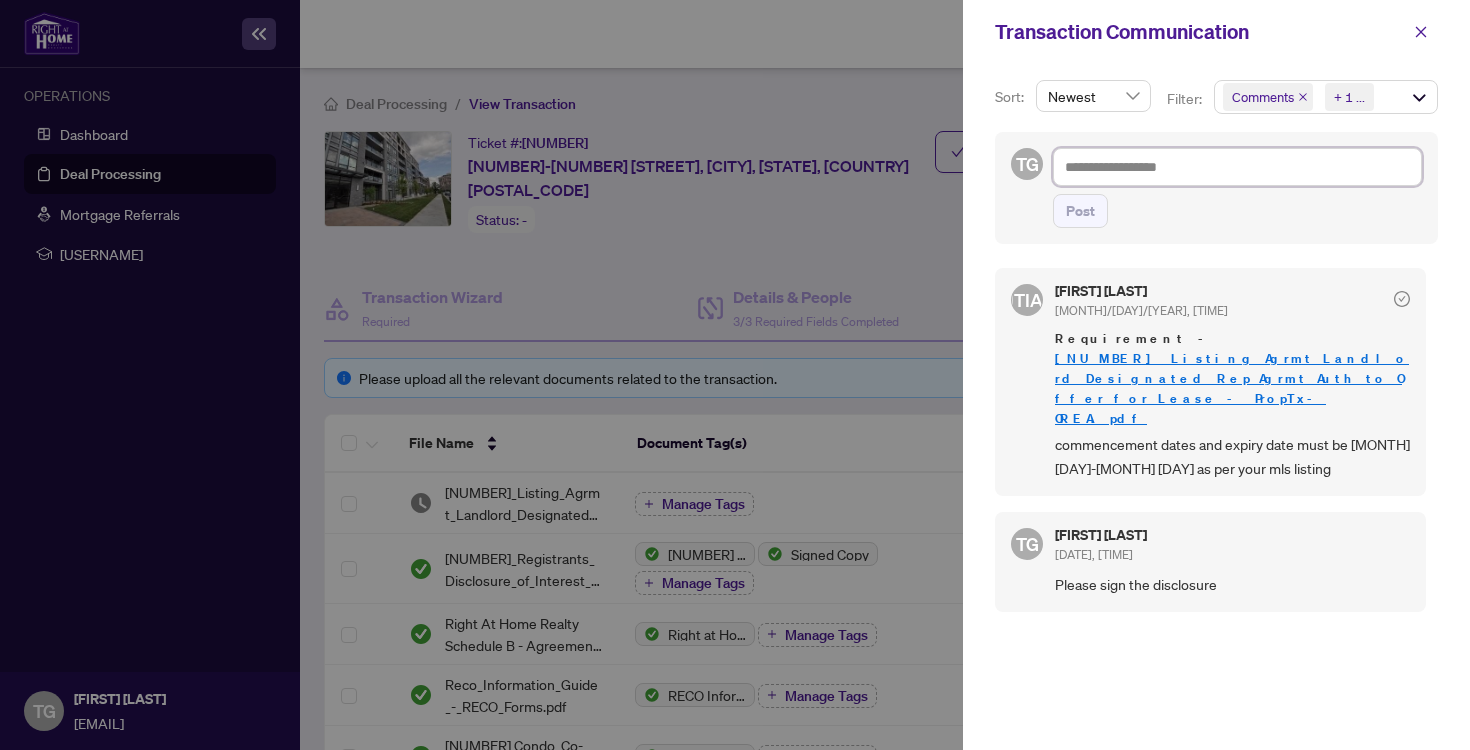 click at bounding box center [1237, 167] 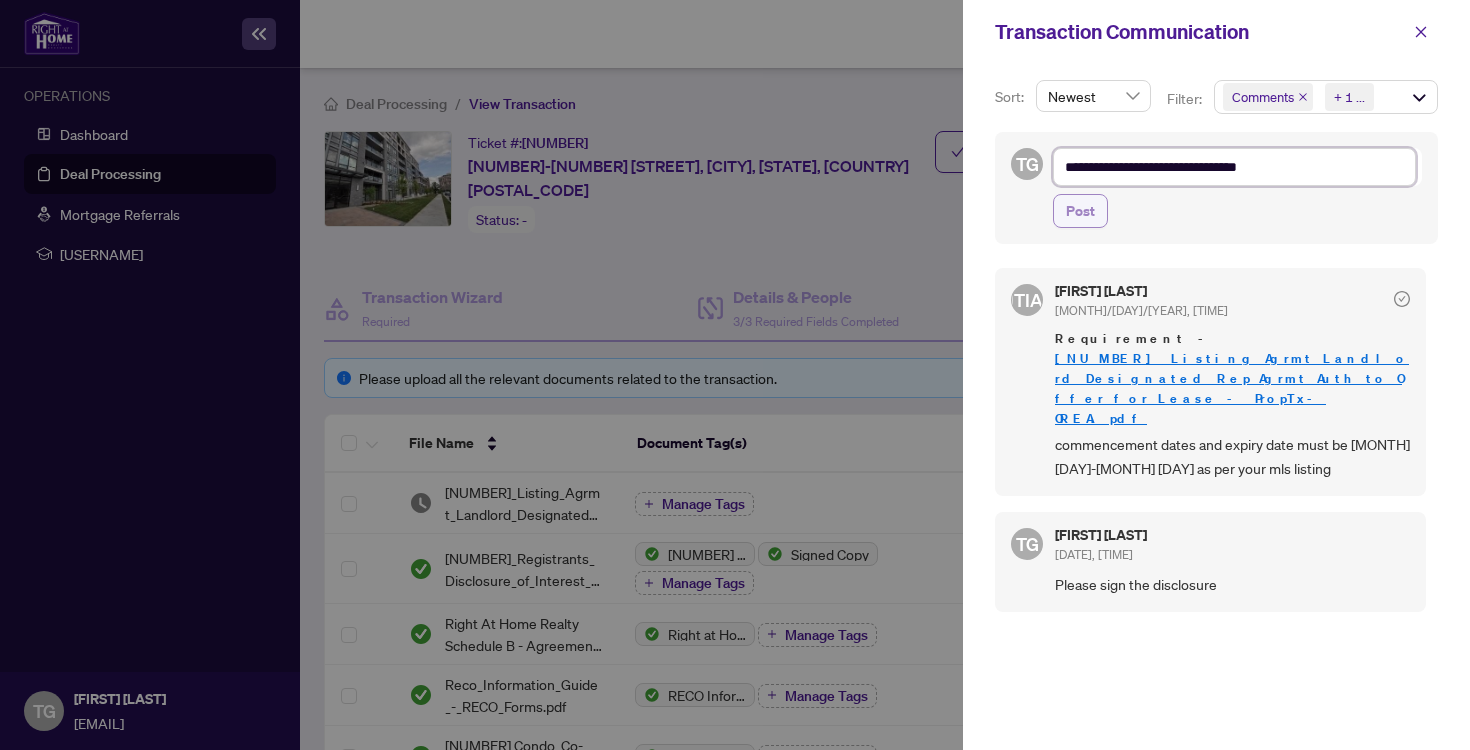 type on "**********" 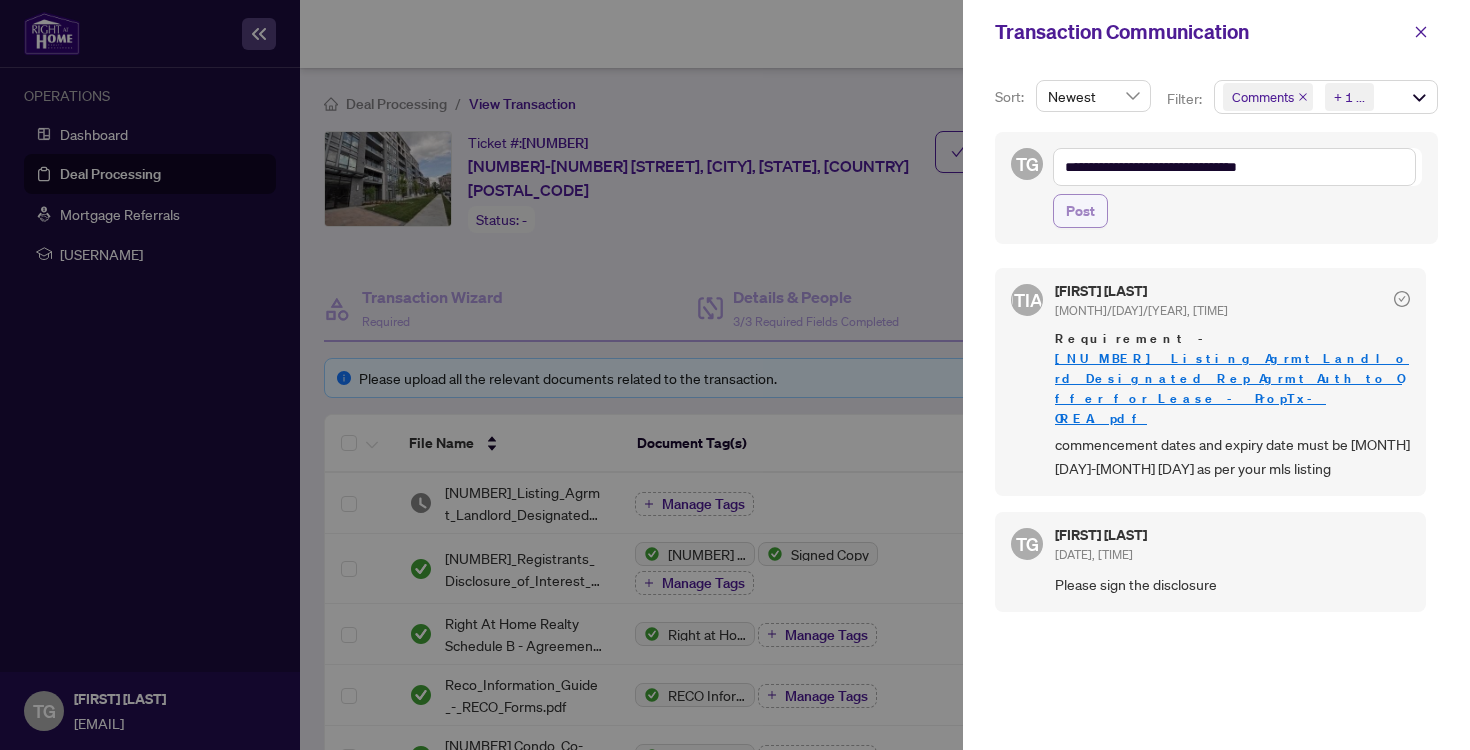 click on "Post" at bounding box center (1080, 211) 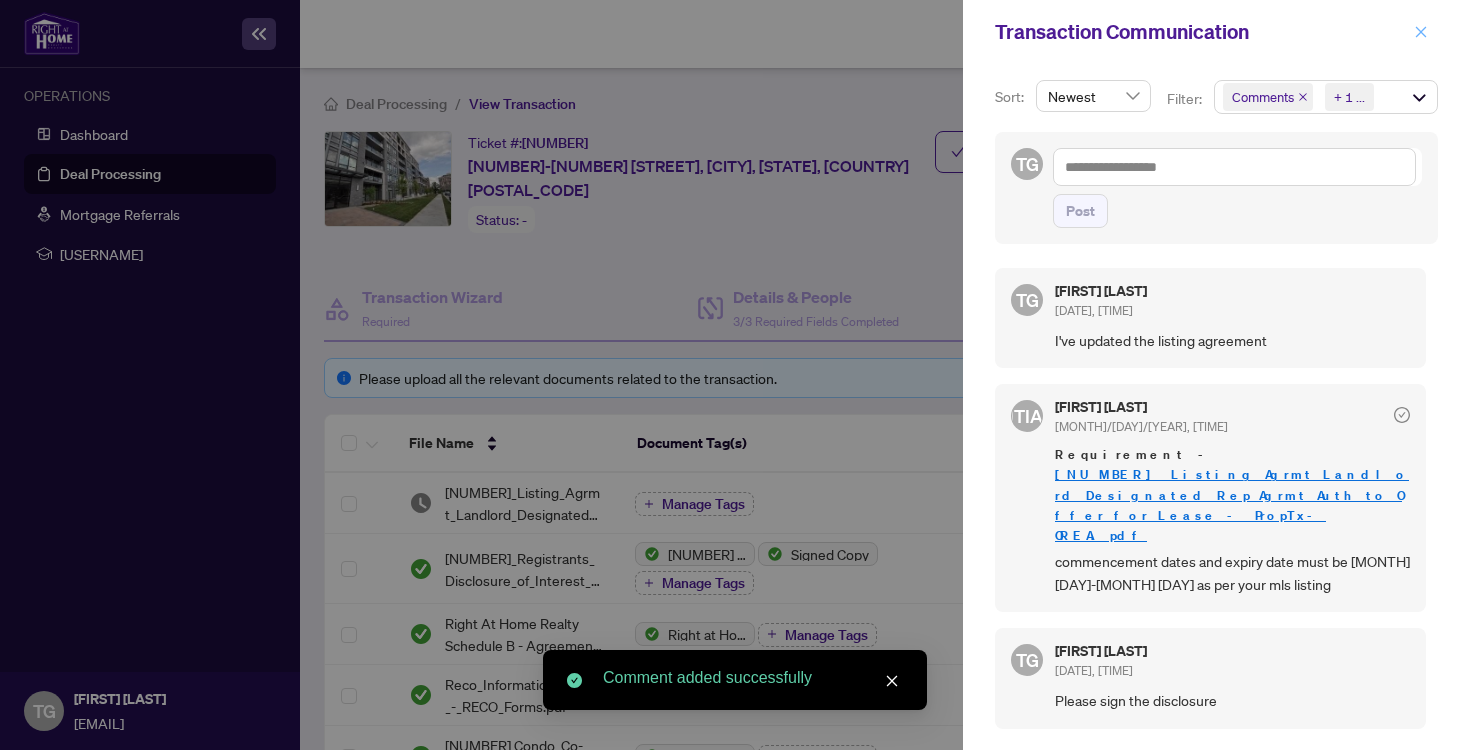 click at bounding box center (1421, 32) 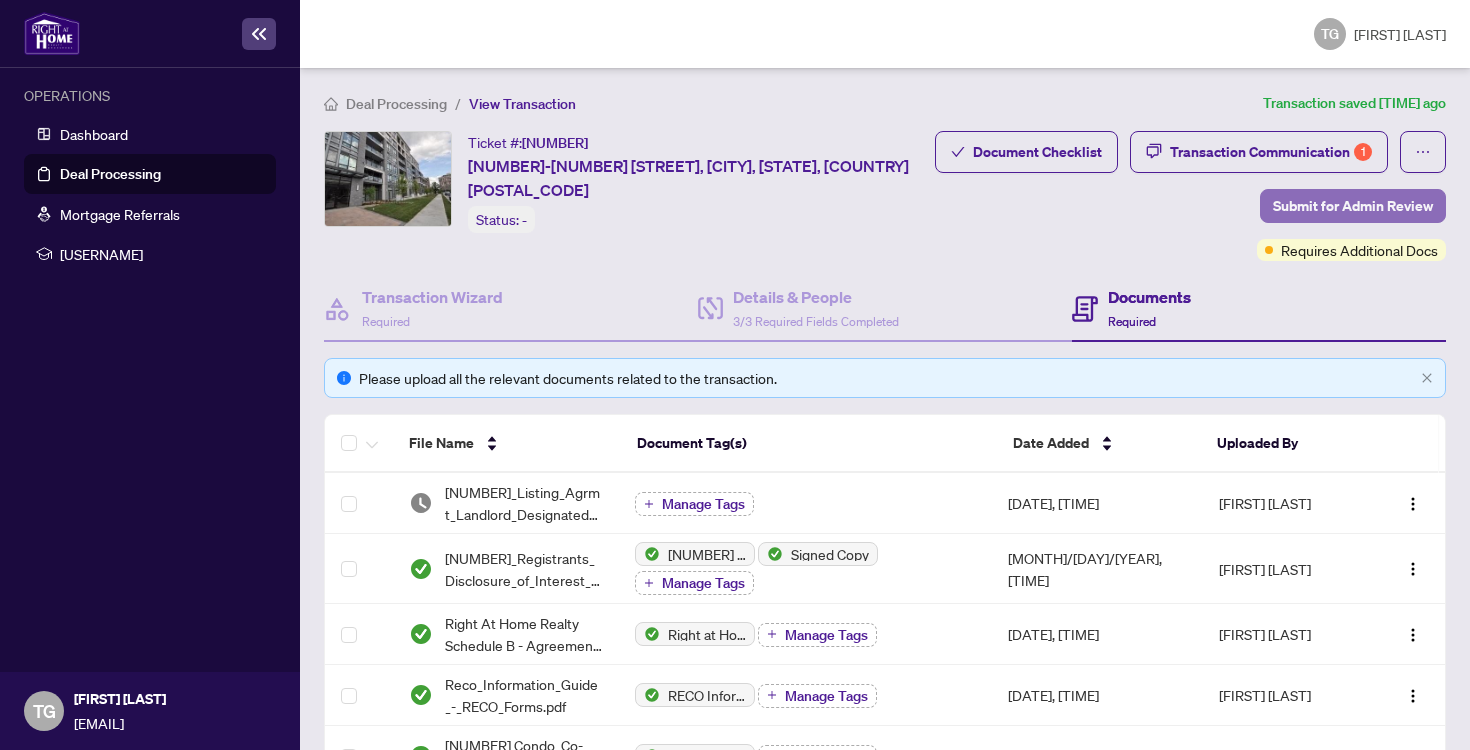 click on "Submit for Admin Review" at bounding box center [1353, 206] 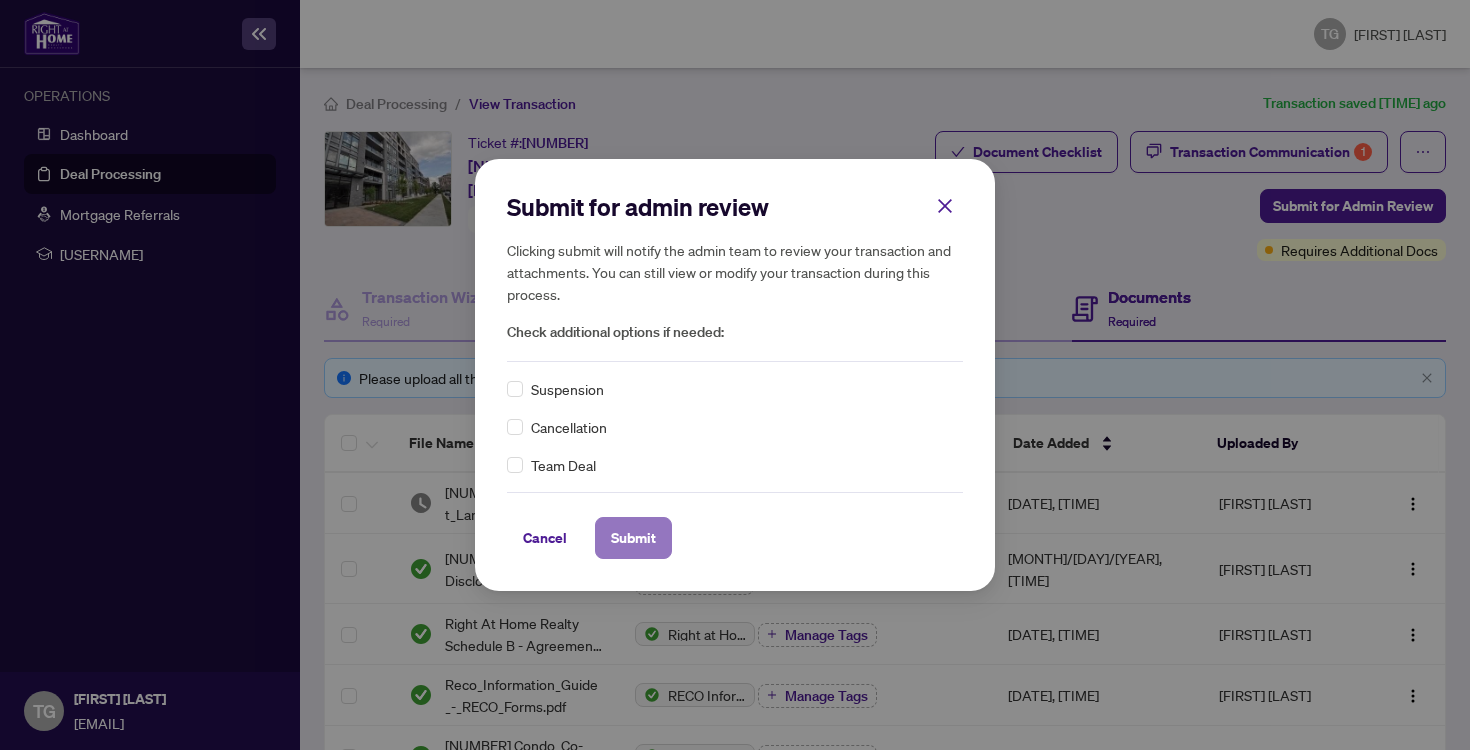 click on "Submit" at bounding box center (633, 538) 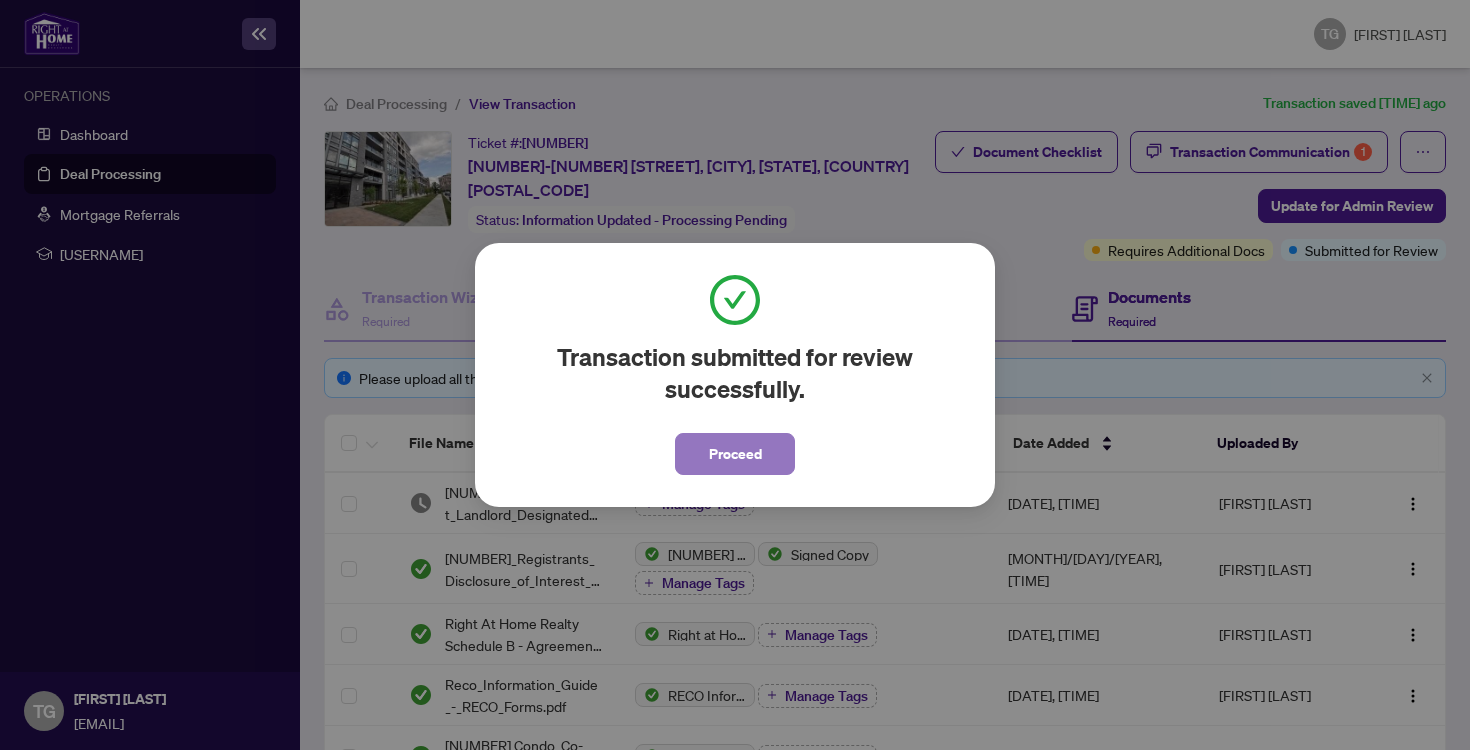 click on "Proceed" at bounding box center (735, 454) 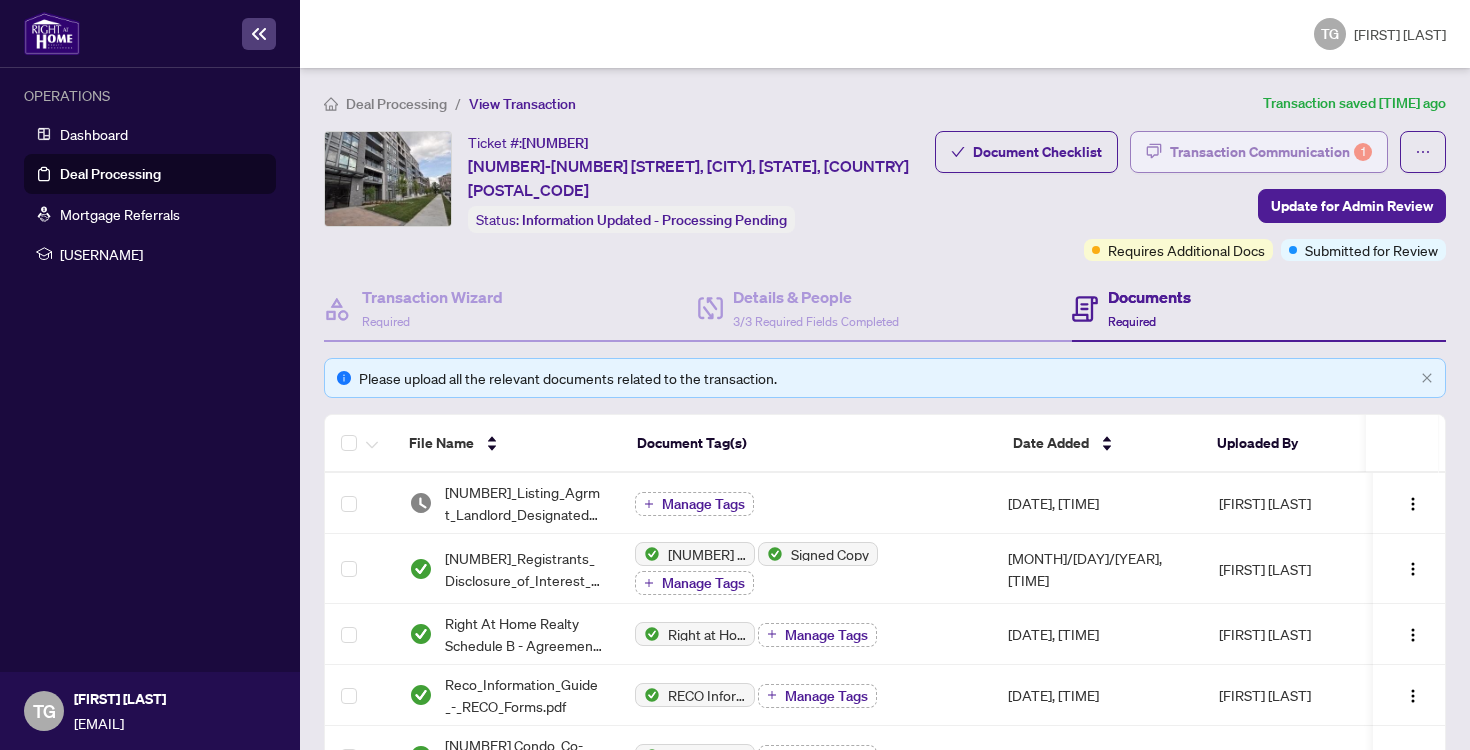 click on "Transaction Communication 1" at bounding box center [1271, 152] 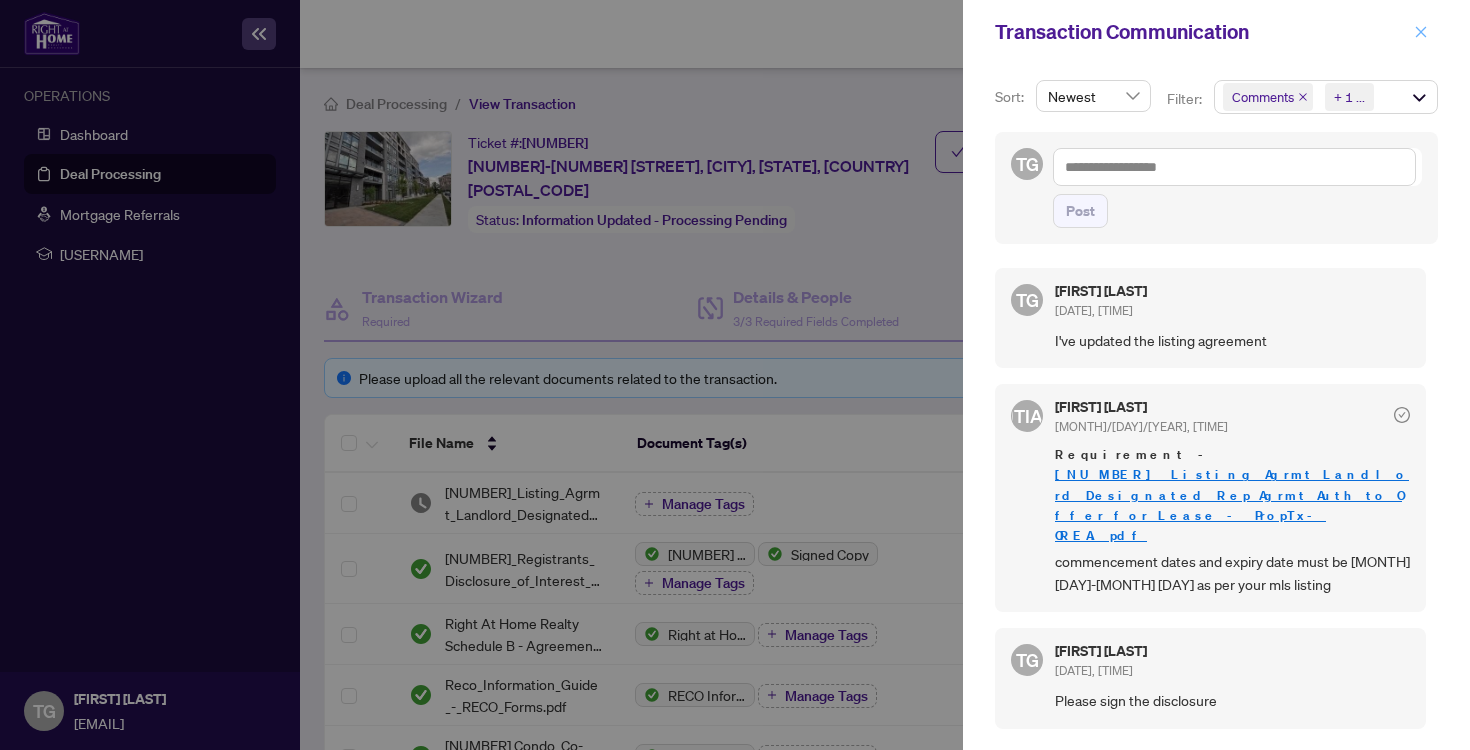 click at bounding box center [1421, 32] 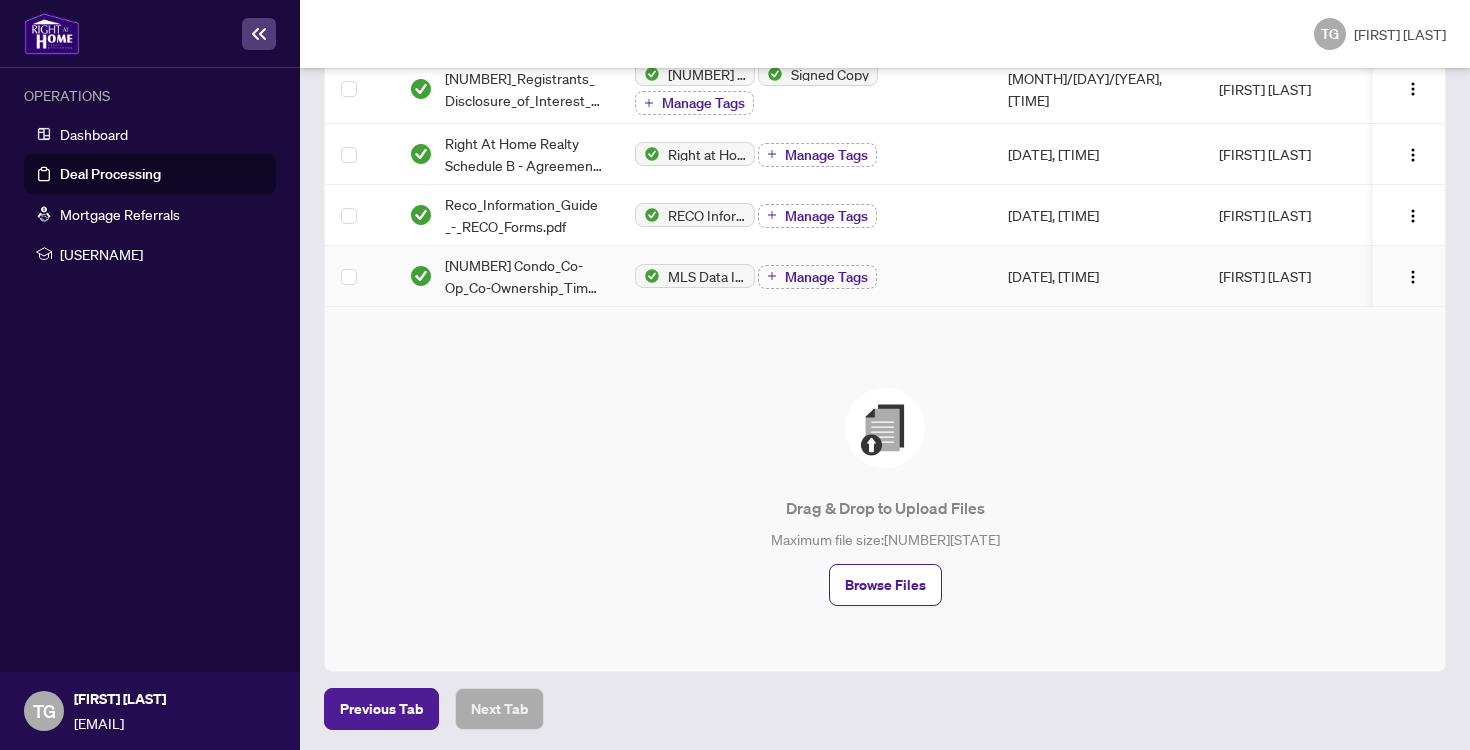 scroll, scrollTop: 0, scrollLeft: 0, axis: both 